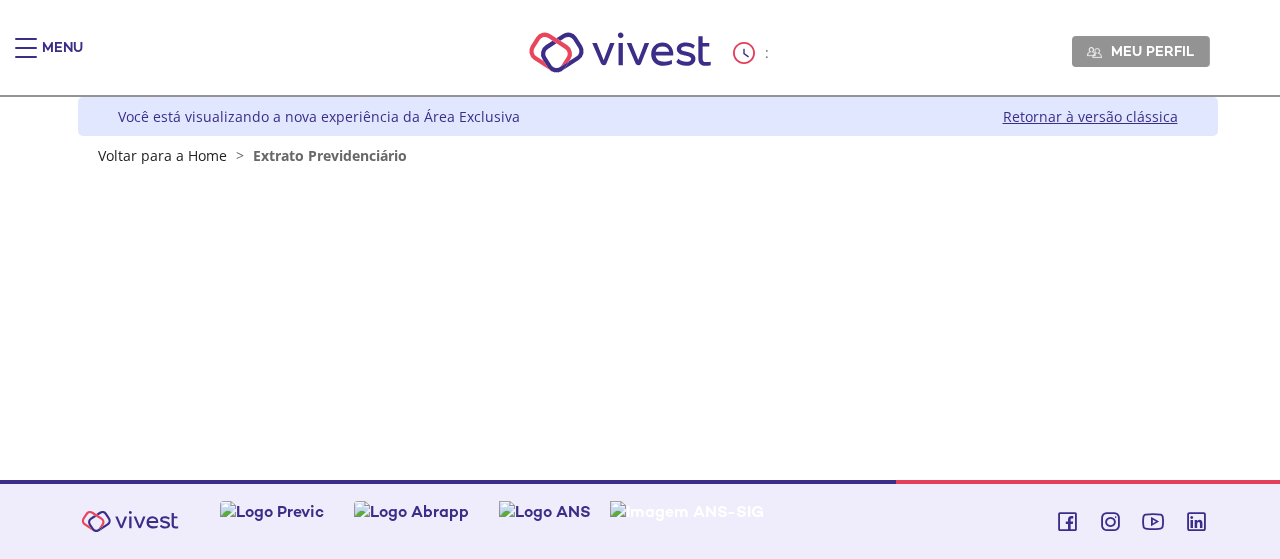 scroll, scrollTop: 0, scrollLeft: 0, axis: both 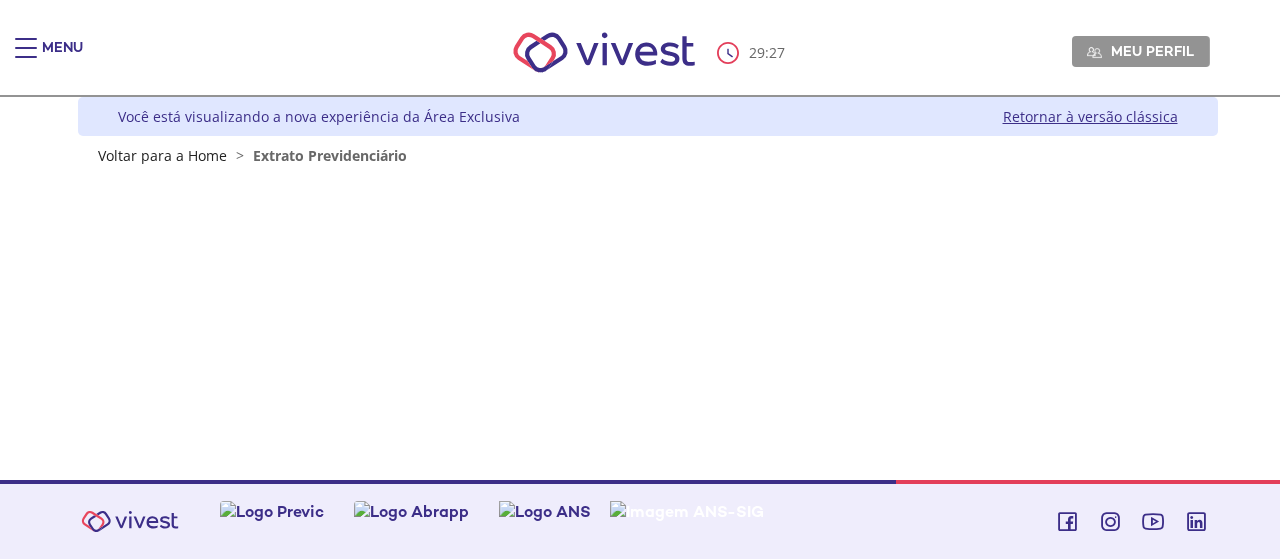 click on "Retornar à versão clássica" at bounding box center [1090, 116] 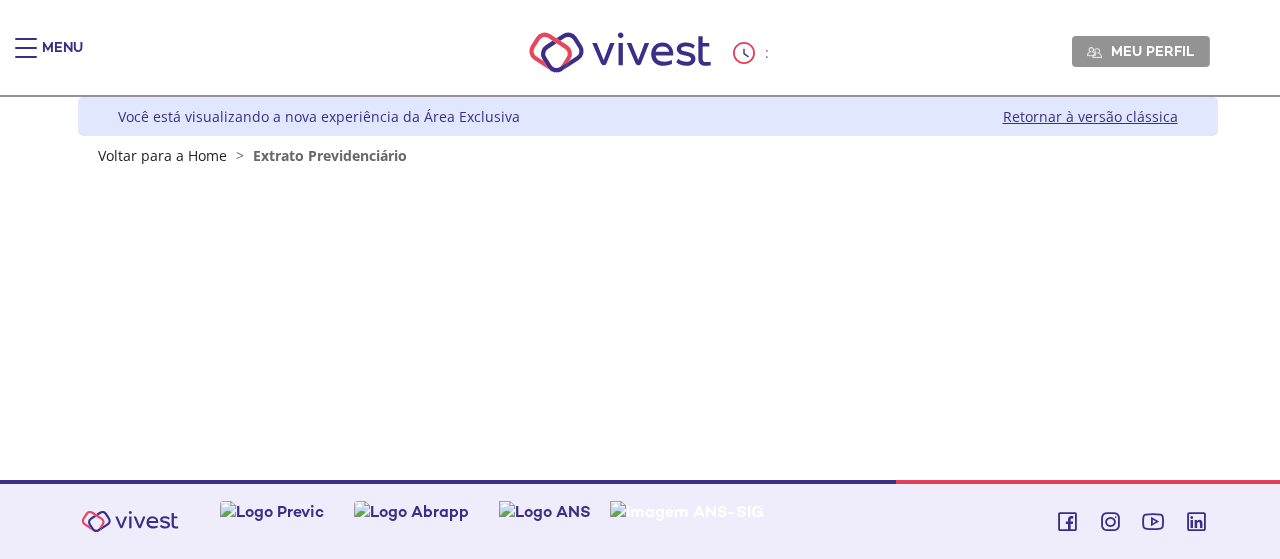 scroll, scrollTop: 0, scrollLeft: 0, axis: both 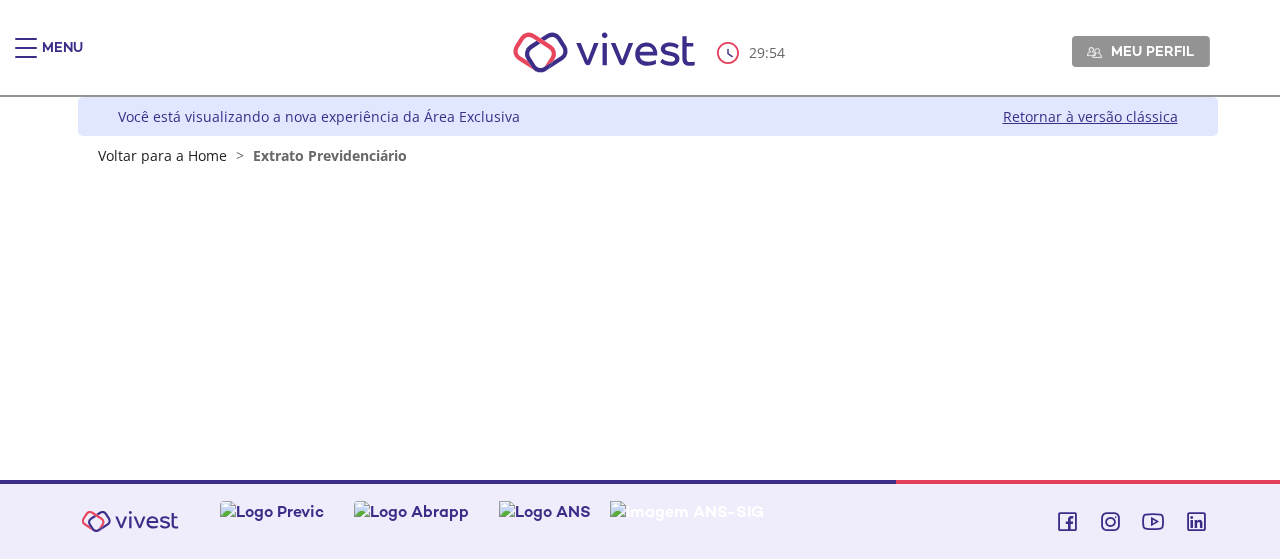 click on "Extrato Previdenciário" at bounding box center (330, 155) 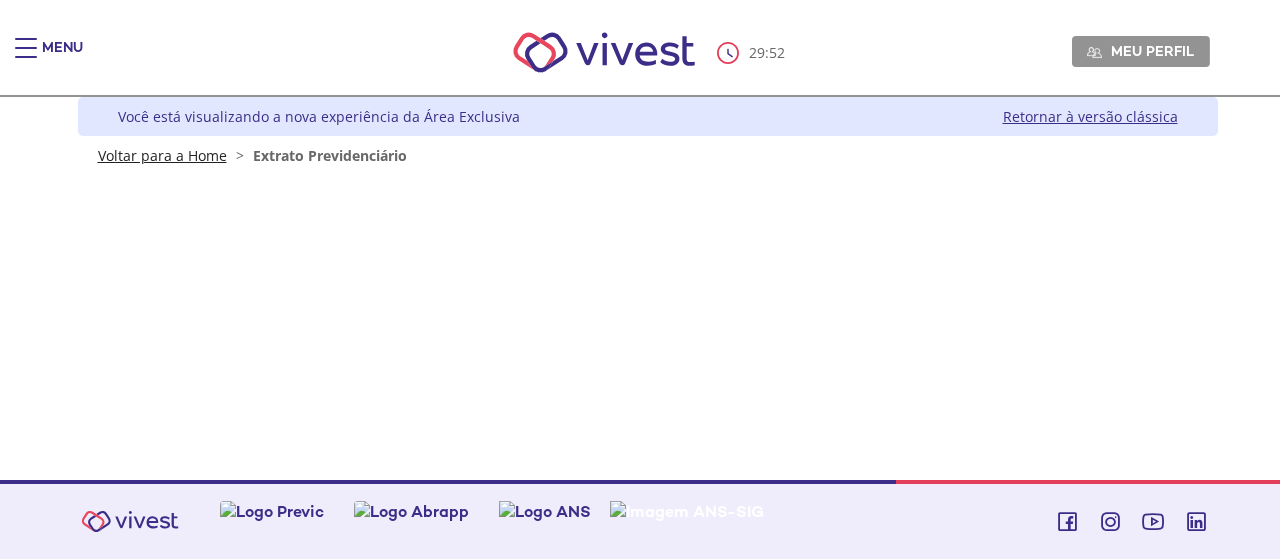 click on "Voltar para a Home" at bounding box center (162, 155) 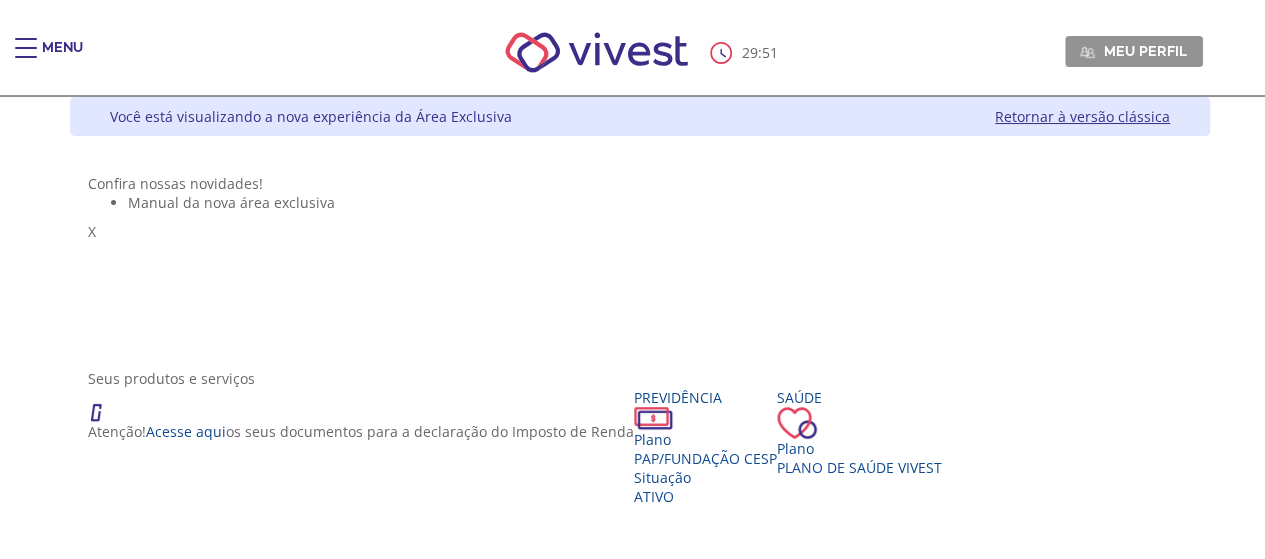 scroll, scrollTop: 400, scrollLeft: 0, axis: vertical 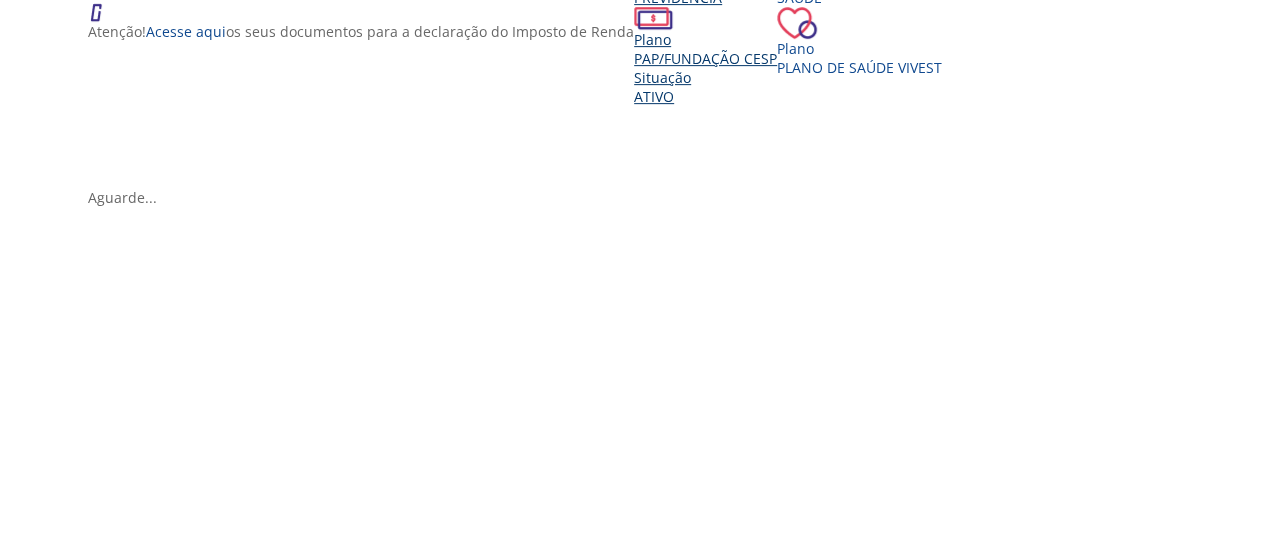 click on "Previdência
Plano PAP/Fundação CESP
Situação Ativo" at bounding box center [705, 47] 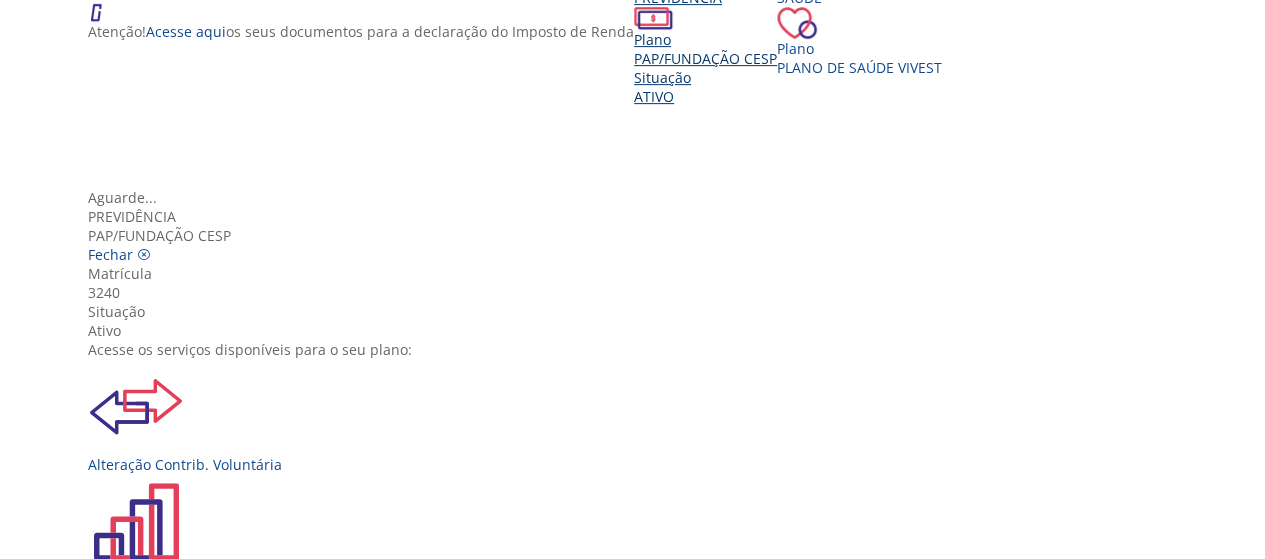 scroll, scrollTop: 100, scrollLeft: 0, axis: vertical 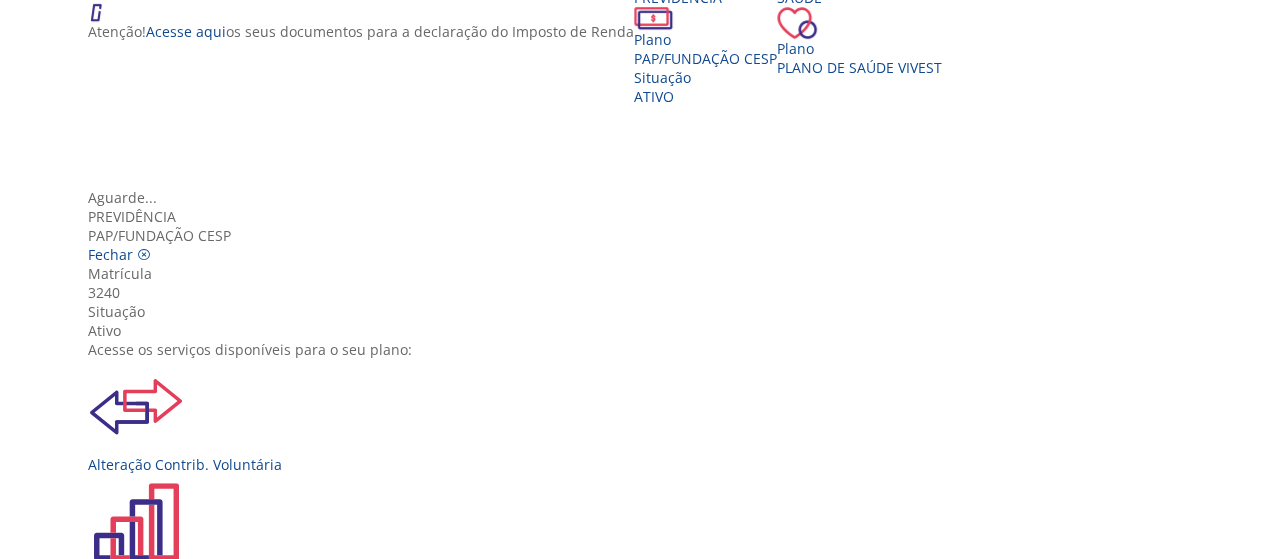 click on "Consulta Rentabilidade do Plano" at bounding box center [640, 579] 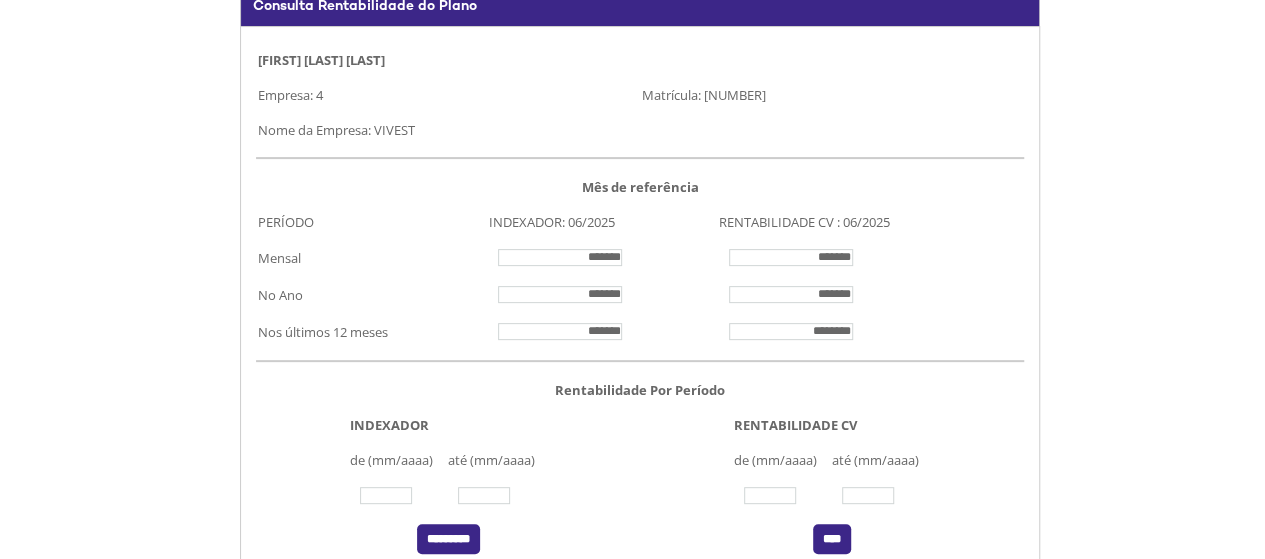 scroll, scrollTop: 300, scrollLeft: 0, axis: vertical 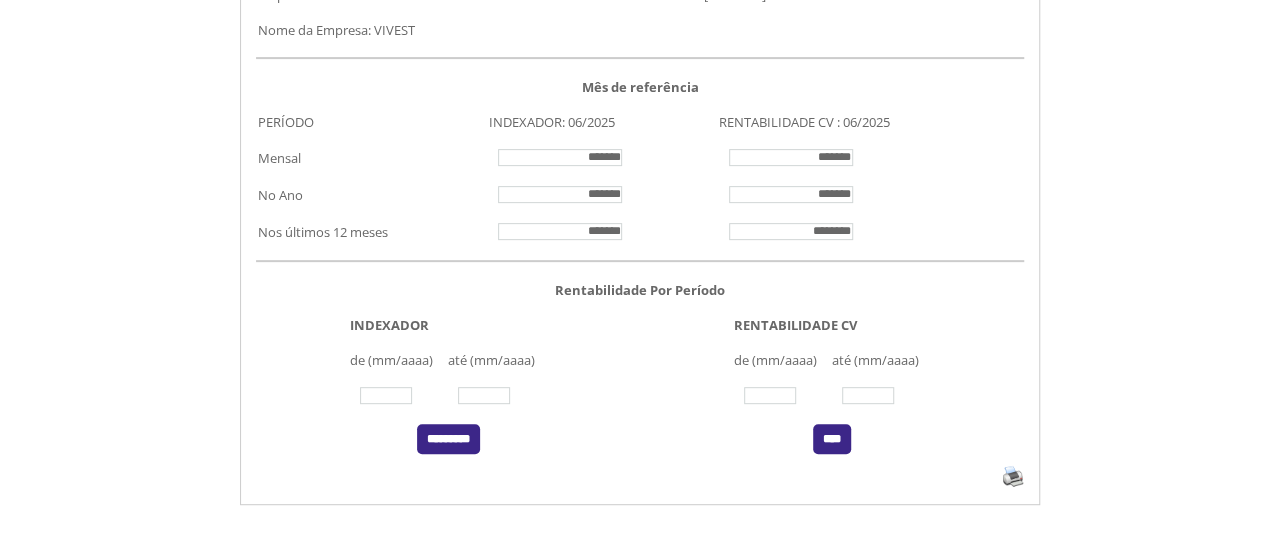 drag, startPoint x: 805, startPoint y: 158, endPoint x: 896, endPoint y: 153, distance: 91.13726 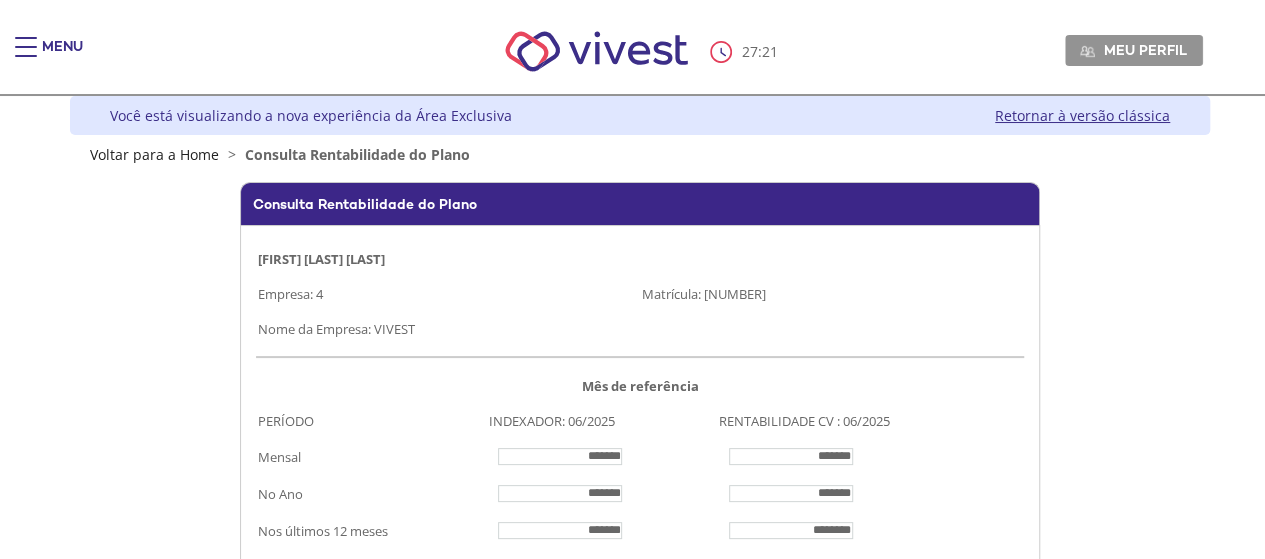 scroll, scrollTop: 0, scrollLeft: 0, axis: both 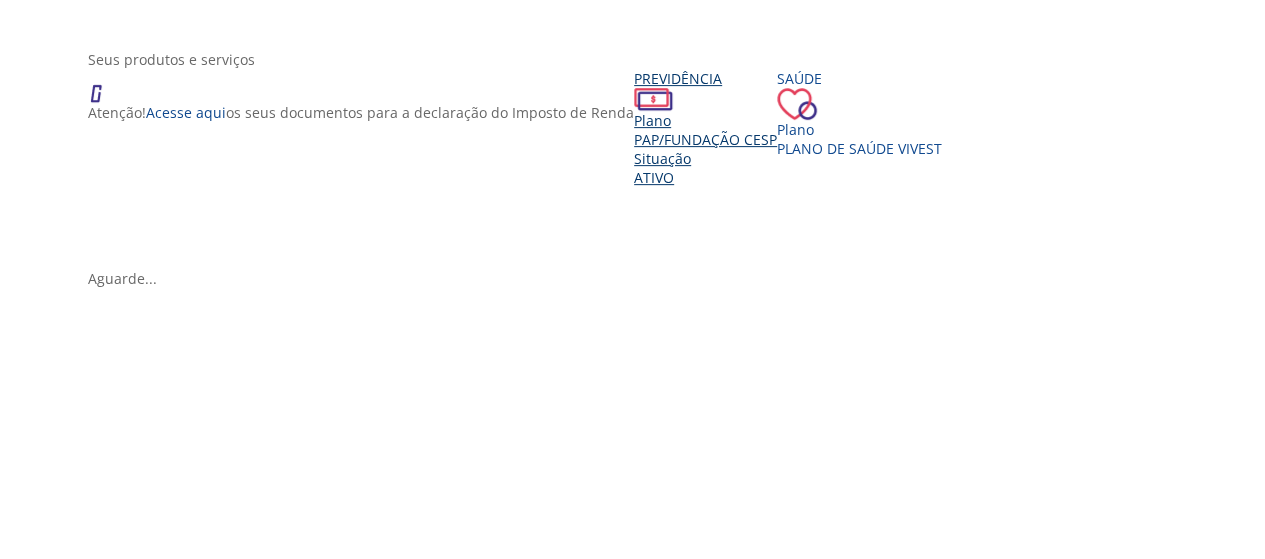 click on "Ativo" at bounding box center [654, 177] 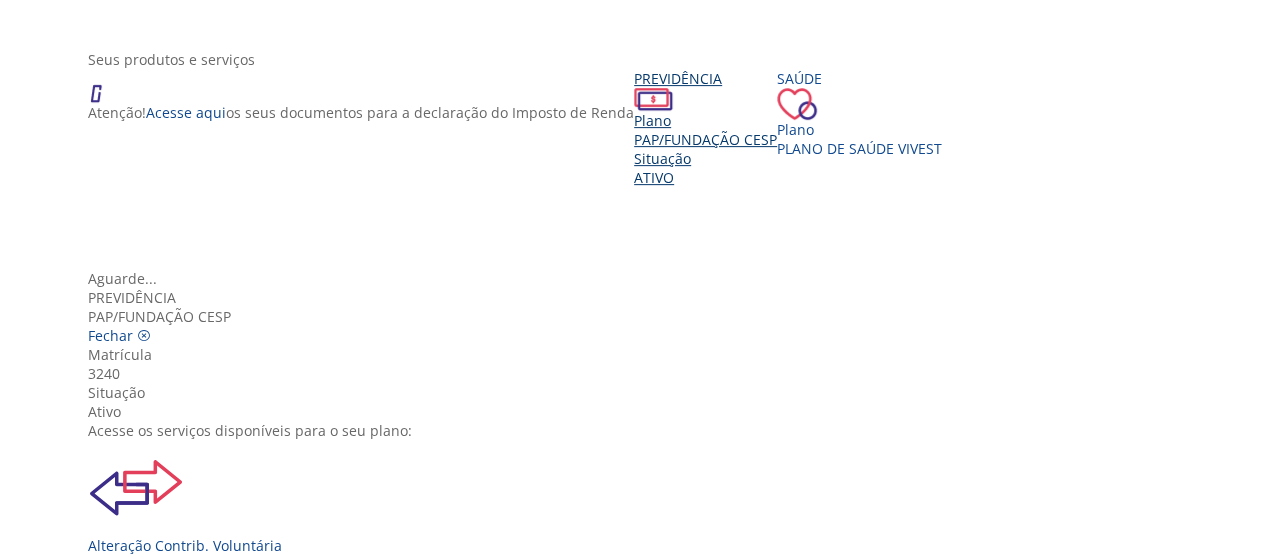 scroll, scrollTop: 100, scrollLeft: 0, axis: vertical 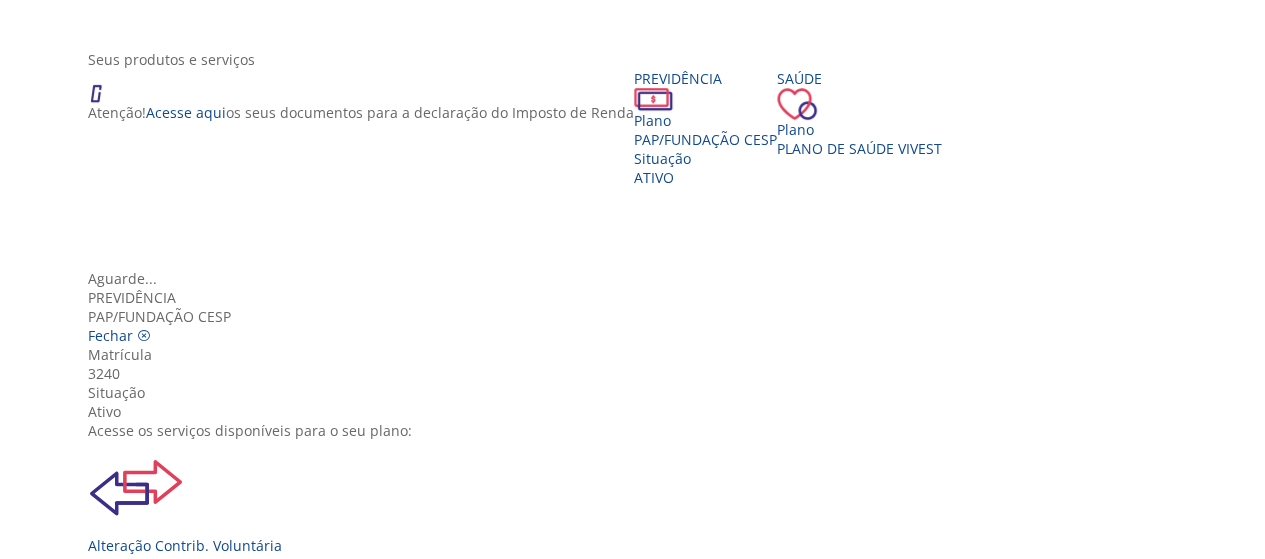 click on "Previdência PAP/Fundação CESP
Fechar" at bounding box center (640, 316) 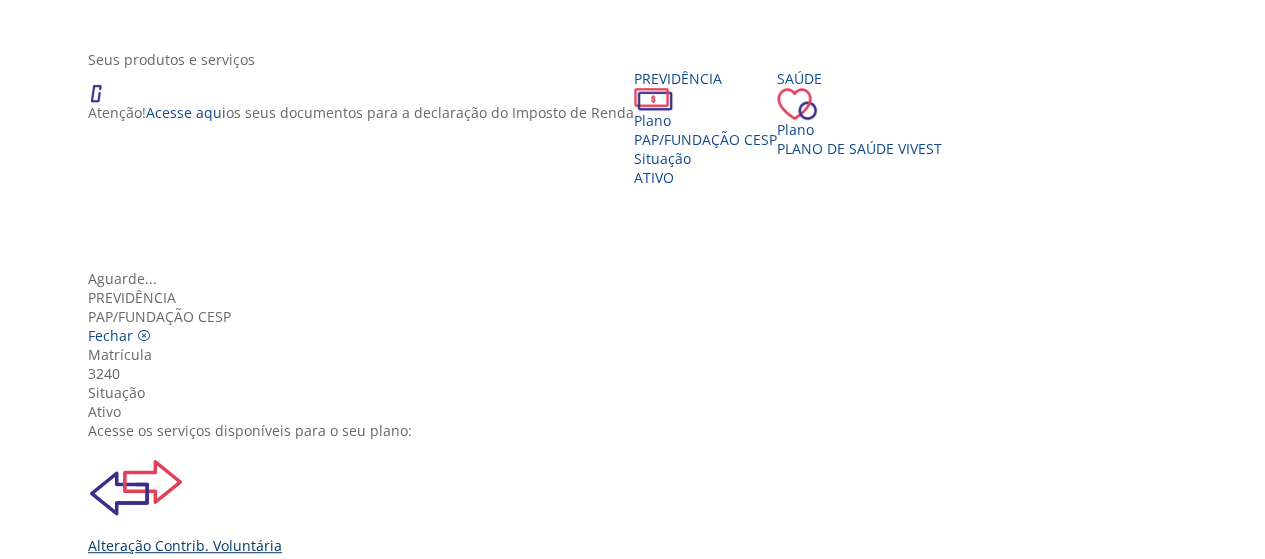 click on "Alteração Contrib. Voluntária" at bounding box center [640, 545] 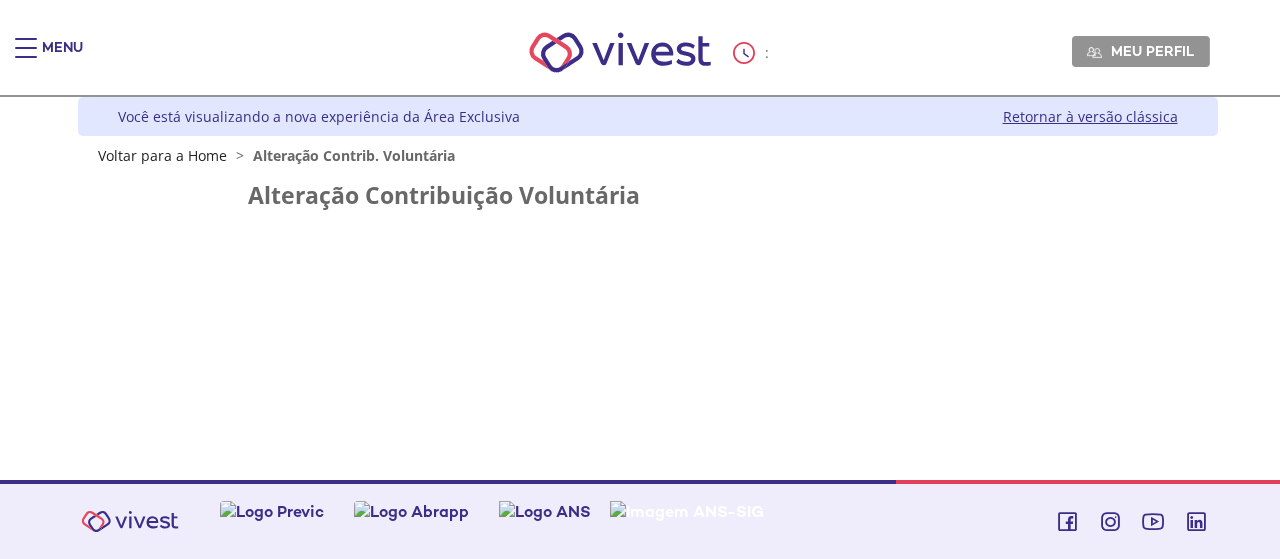 scroll, scrollTop: 0, scrollLeft: 0, axis: both 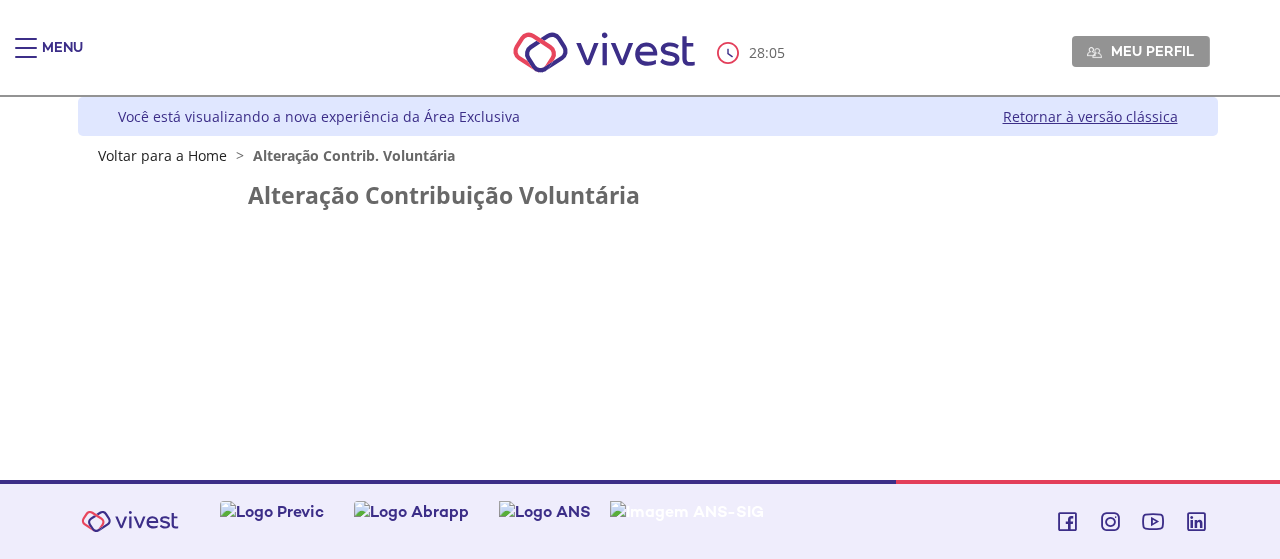 drag, startPoint x: 490, startPoint y: 196, endPoint x: 469, endPoint y: 200, distance: 21.377558 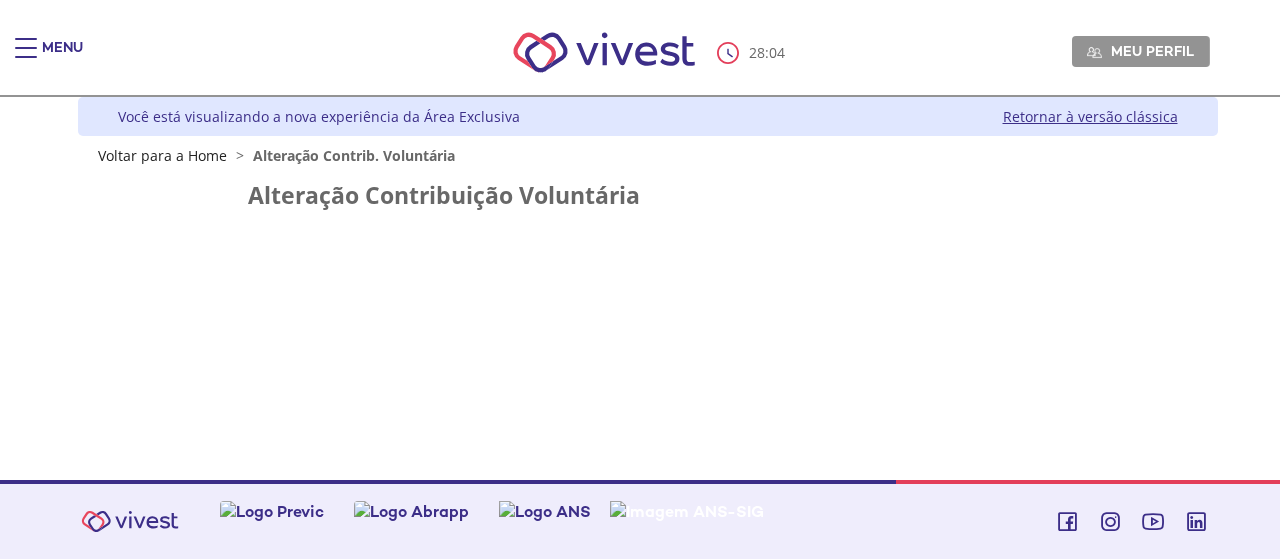 click on "Alteração Contribuição Voluntária" at bounding box center (648, 195) 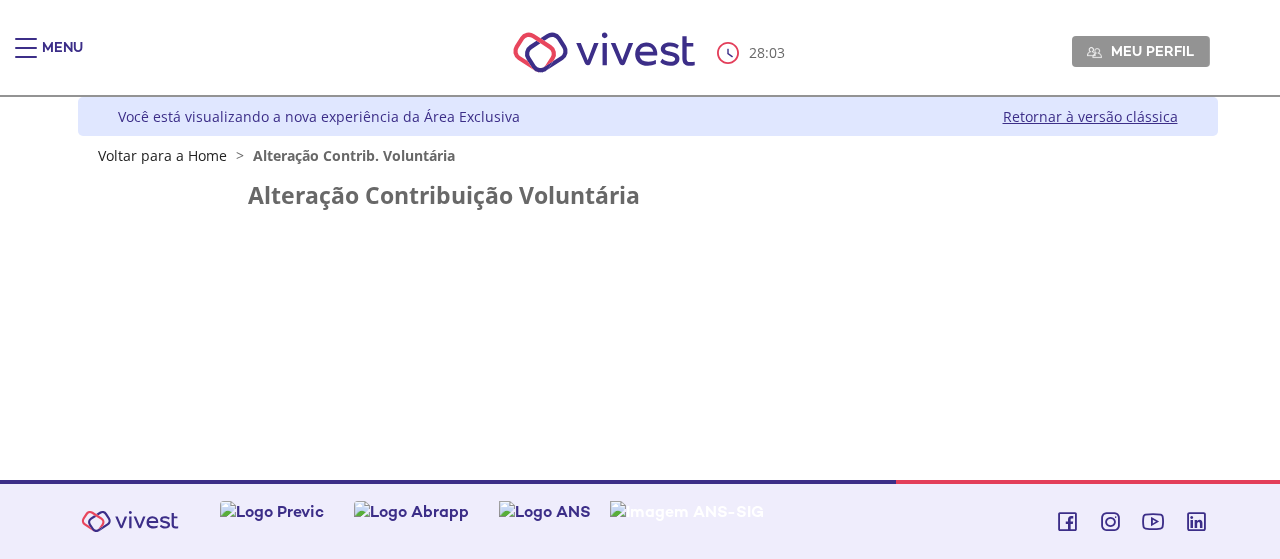 click on "Alteração Contrib. Voluntária" at bounding box center (354, 155) 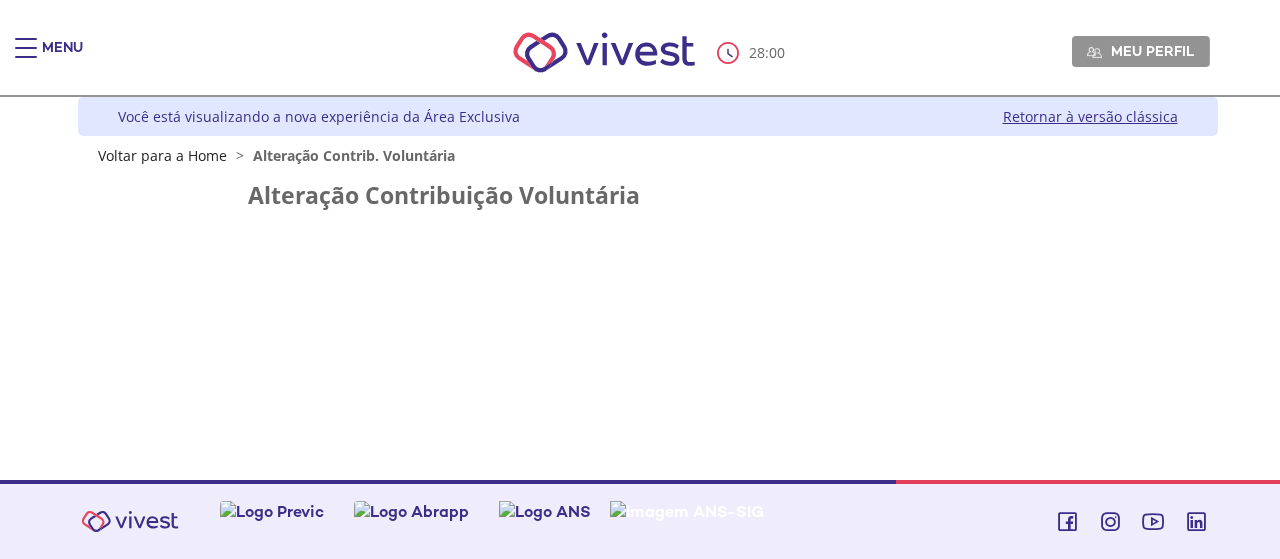 click at bounding box center (26, 58) 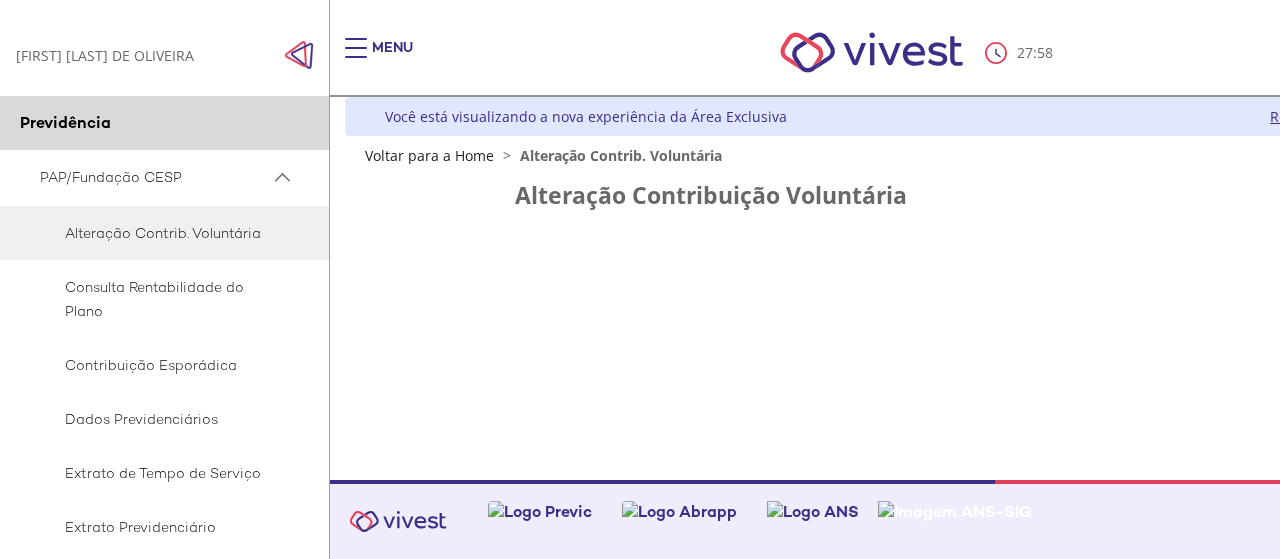 click on "[FIRST] [LAST] DE OLIVEIRA
[FIRST] [LAST] DE OLIVEIRA" at bounding box center [105, 55] 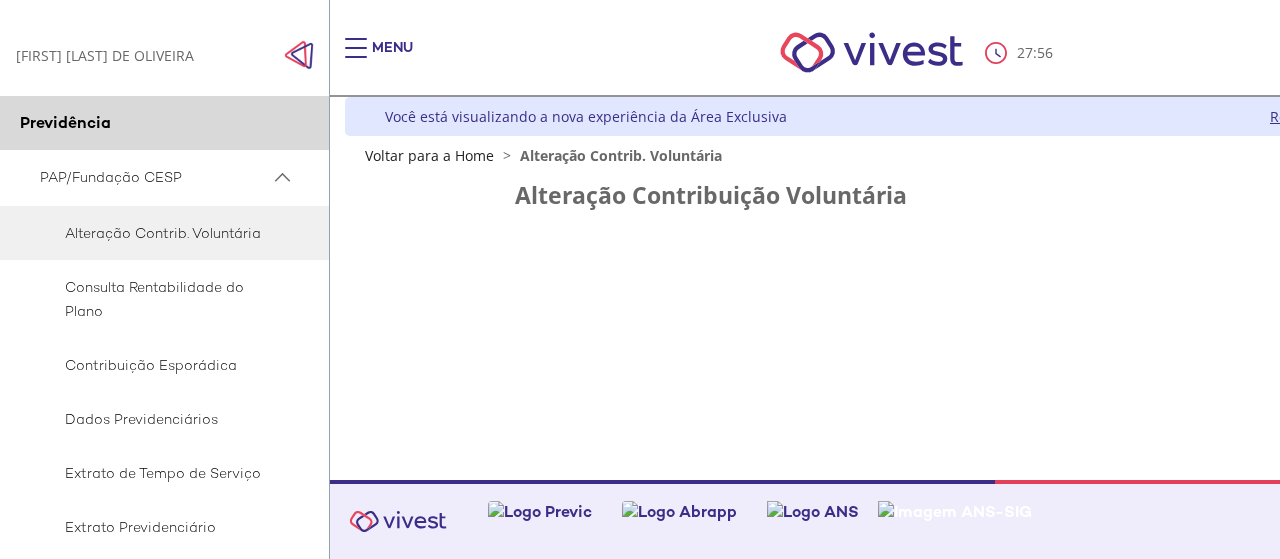 click on "Previdência" at bounding box center [65, 122] 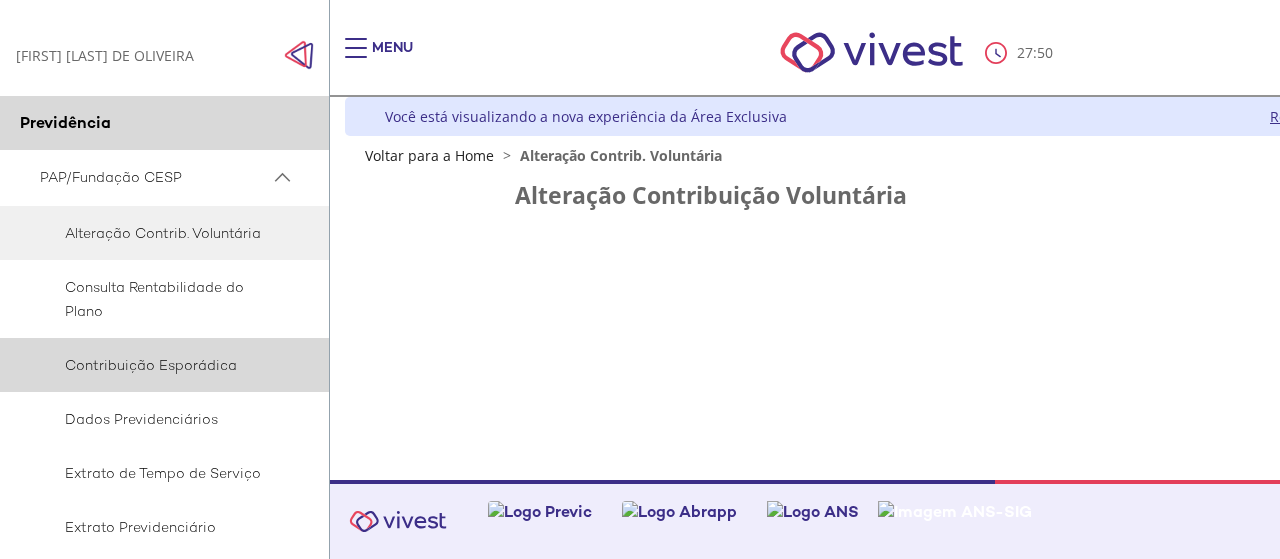 click on "Contribuição Esporádica" at bounding box center [161, 365] 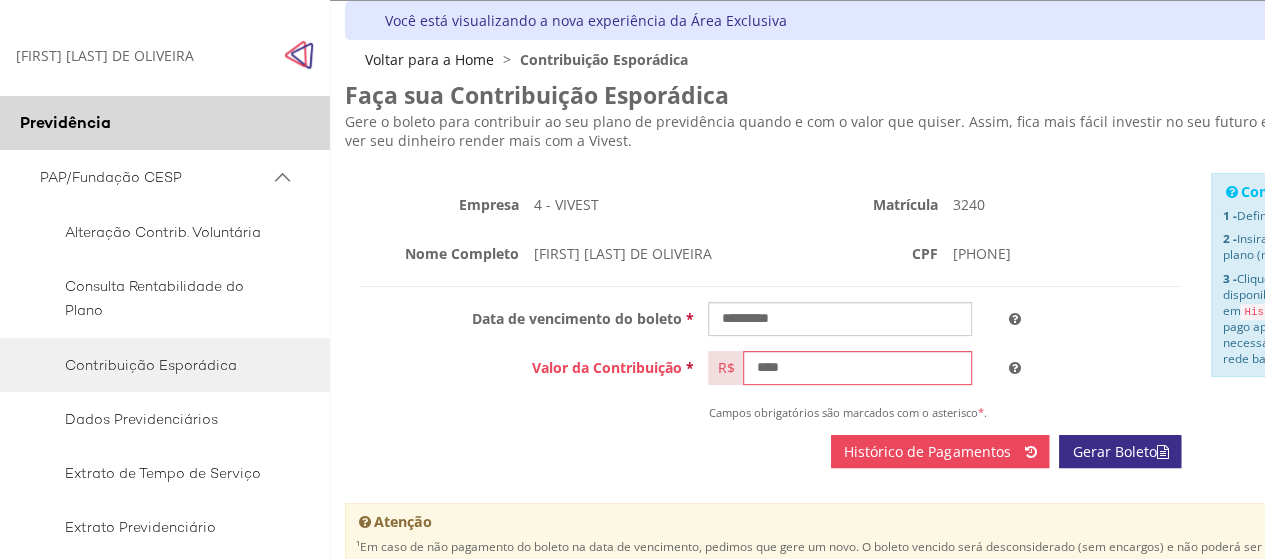 scroll, scrollTop: 96, scrollLeft: 0, axis: vertical 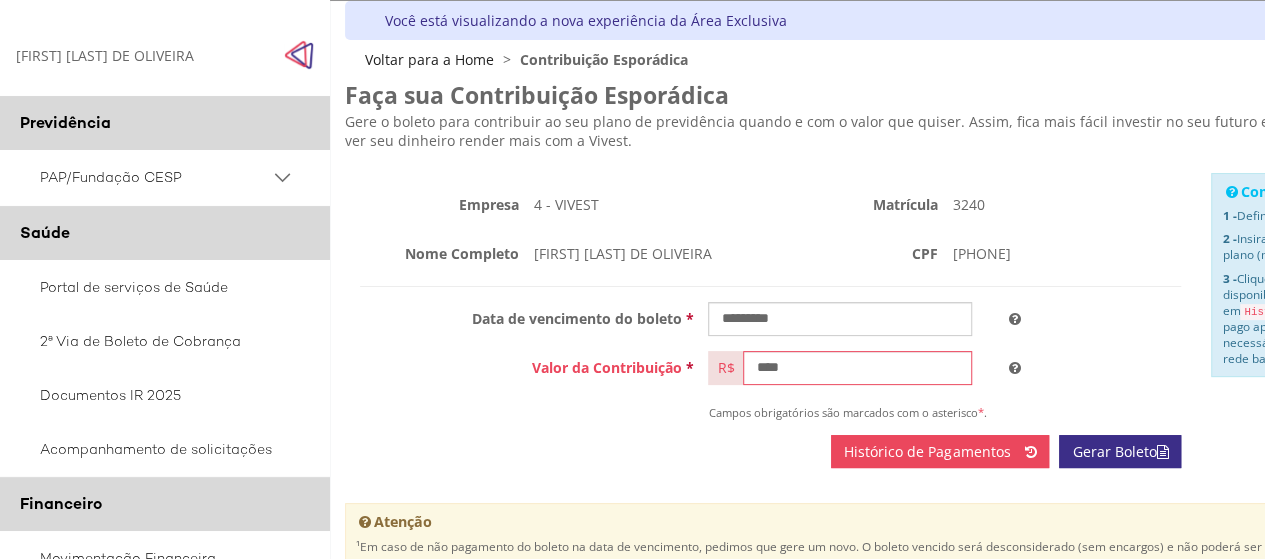click on "Previdência" at bounding box center [65, 122] 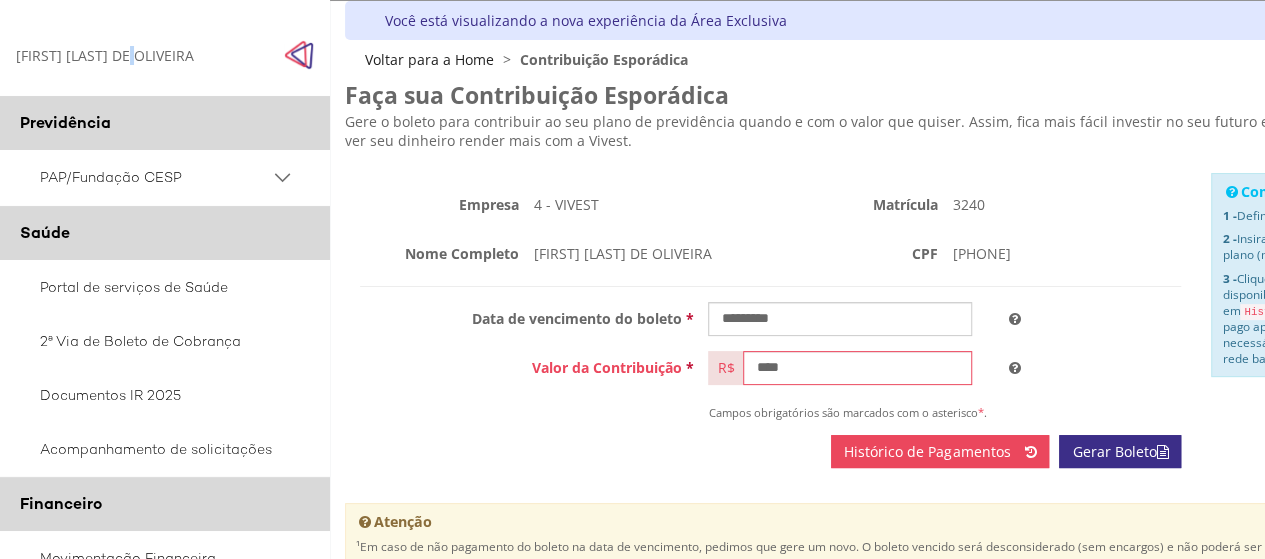 scroll, scrollTop: 0, scrollLeft: 0, axis: both 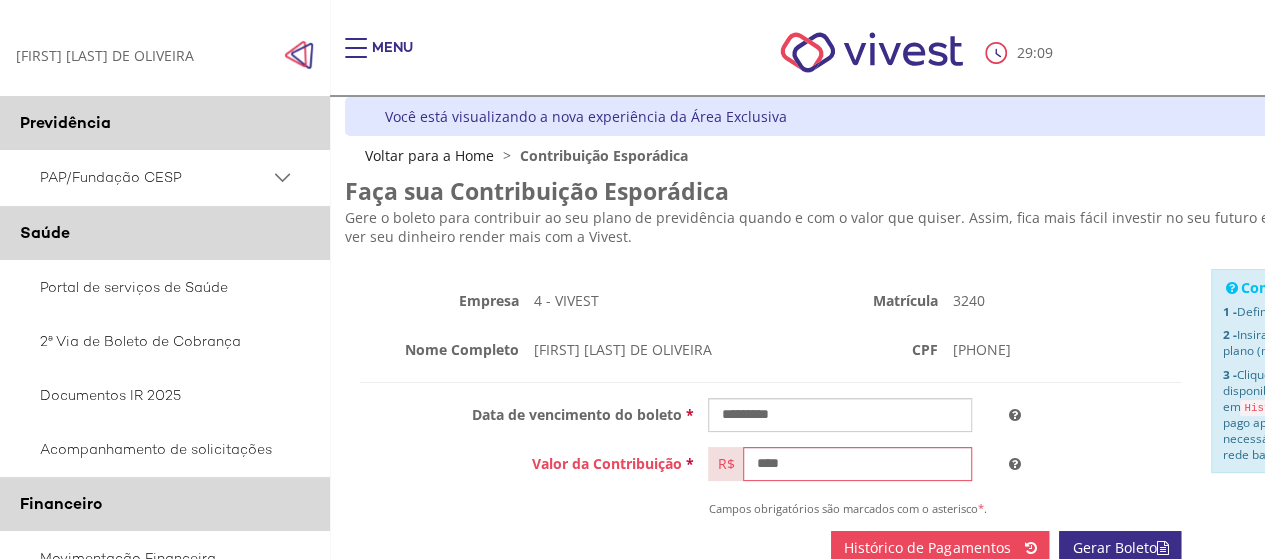click on "Menu" at bounding box center [392, 58] 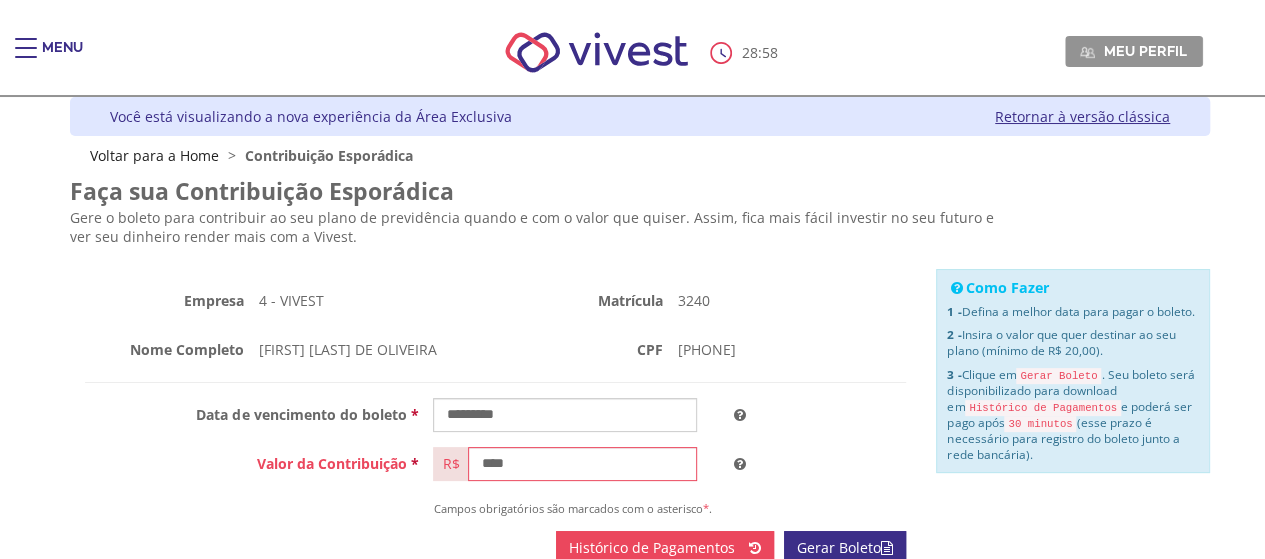 click at bounding box center [26, 48] 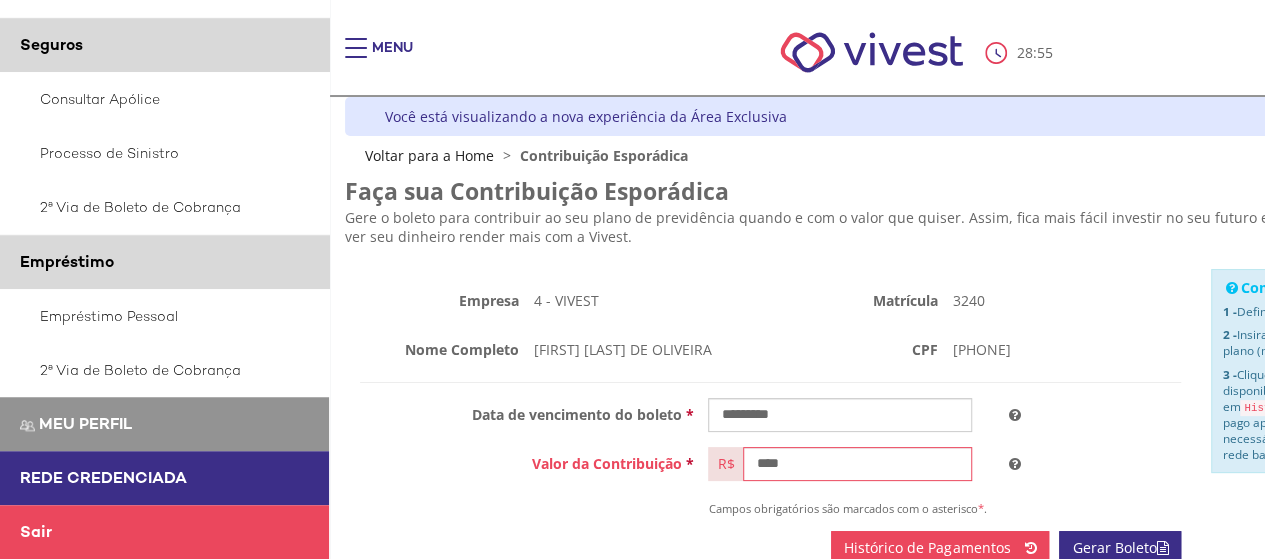 scroll, scrollTop: 566, scrollLeft: 0, axis: vertical 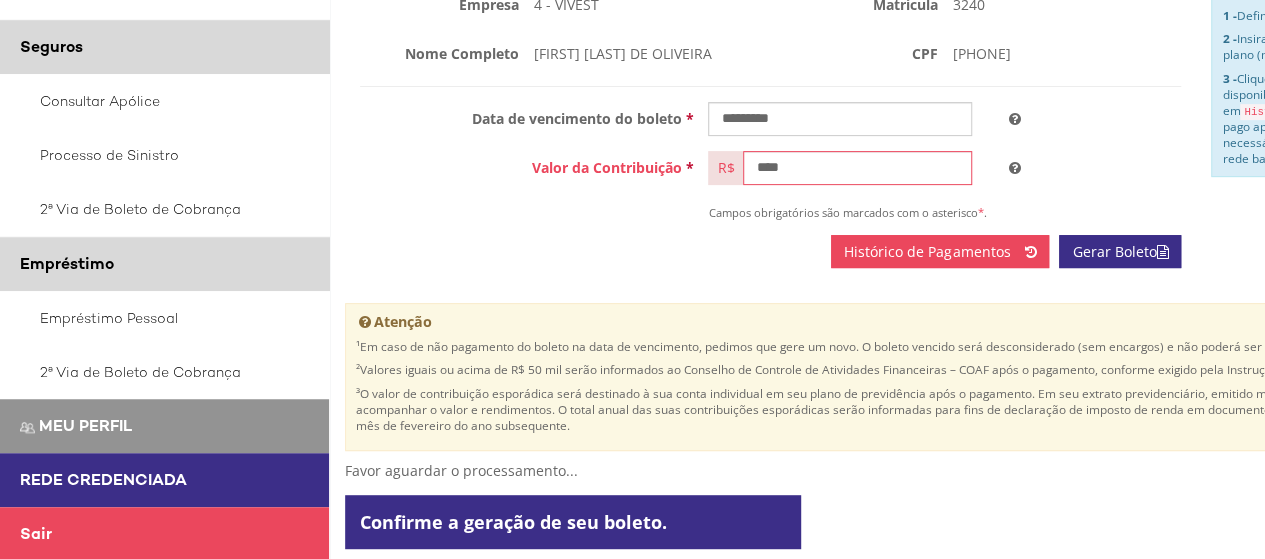 click on "Sair" at bounding box center [36, 533] 